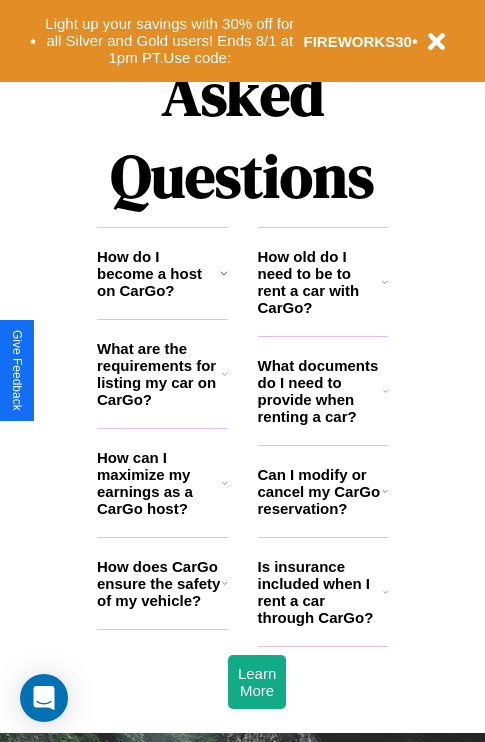 scroll, scrollTop: 2423, scrollLeft: 0, axis: vertical 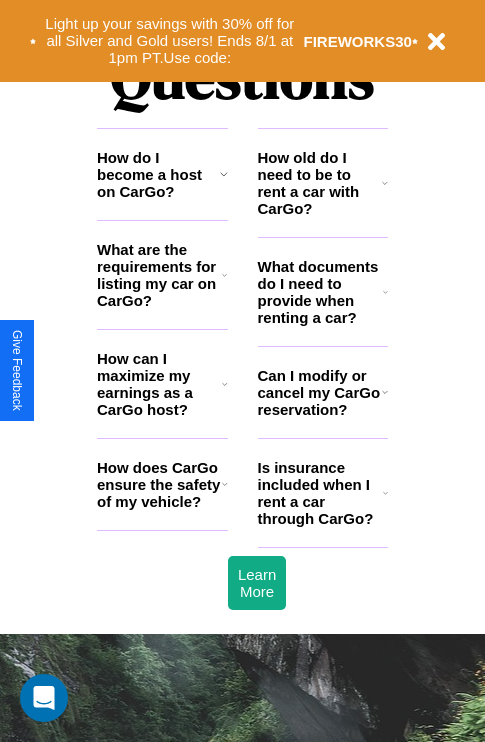 click on "Can I modify or cancel my CarGo reservation?" at bounding box center (320, 392) 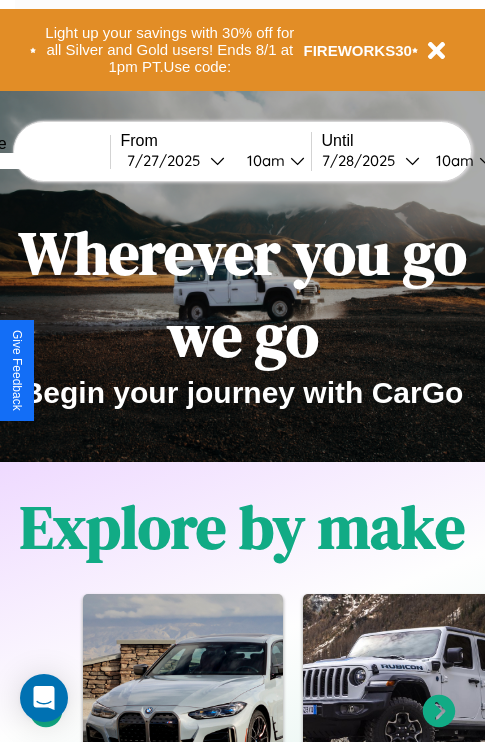 scroll, scrollTop: 0, scrollLeft: 0, axis: both 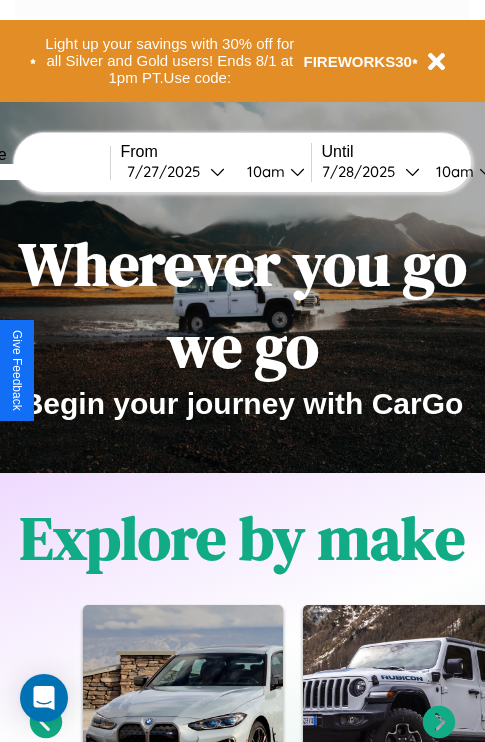 click at bounding box center (35, 172) 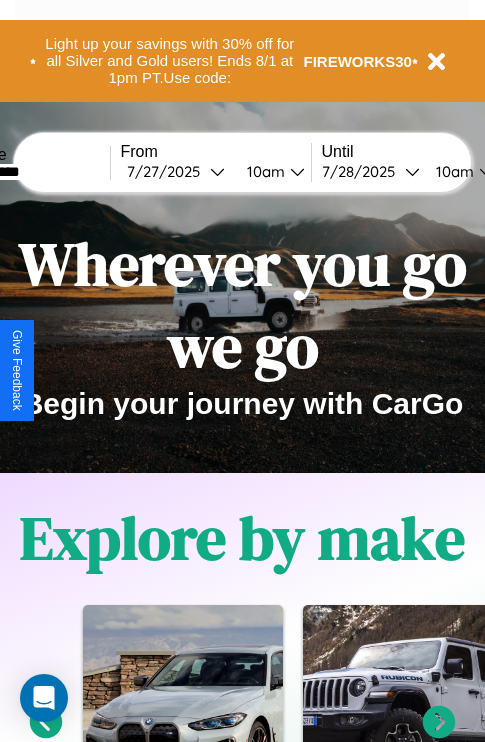 type on "**********" 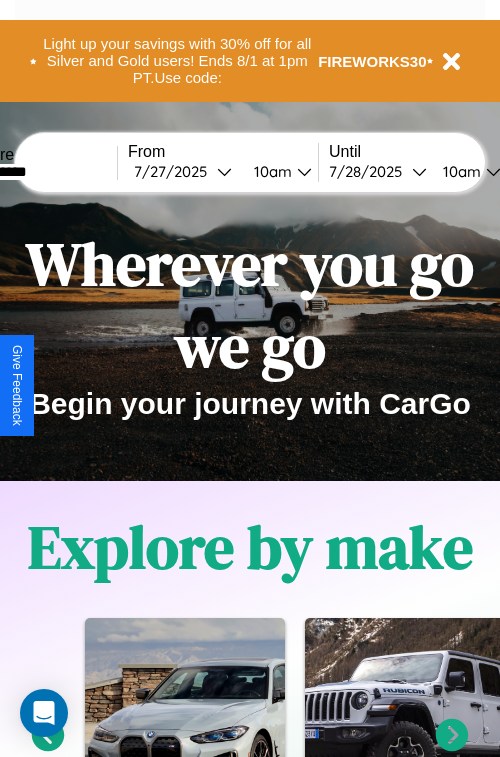 select on "*" 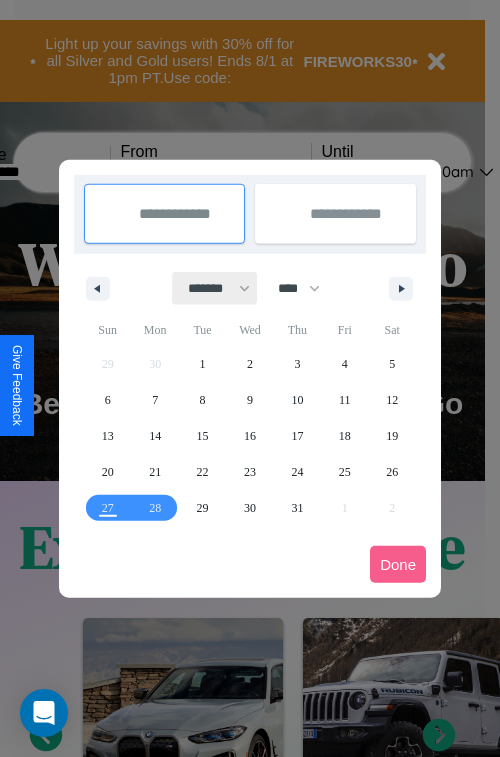 click on "******* ******** ***** ***** *** **** **** ****** ********* ******* ******** ********" at bounding box center (215, 288) 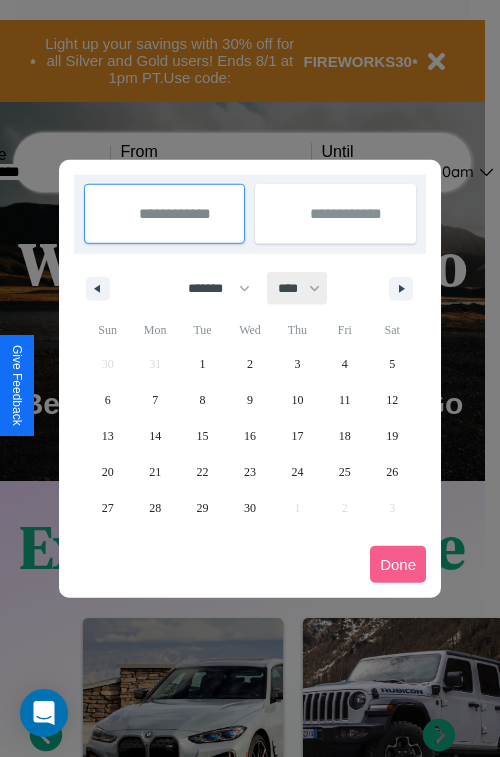 click on "**** **** **** **** **** **** **** **** **** **** **** **** **** **** **** **** **** **** **** **** **** **** **** **** **** **** **** **** **** **** **** **** **** **** **** **** **** **** **** **** **** **** **** **** **** **** **** **** **** **** **** **** **** **** **** **** **** **** **** **** **** **** **** **** **** **** **** **** **** **** **** **** **** **** **** **** **** **** **** **** **** **** **** **** **** **** **** **** **** **** **** **** **** **** **** **** **** **** **** **** **** **** **** **** **** **** **** **** **** **** **** **** **** **** **** **** **** **** **** **** ****" at bounding box center (298, 288) 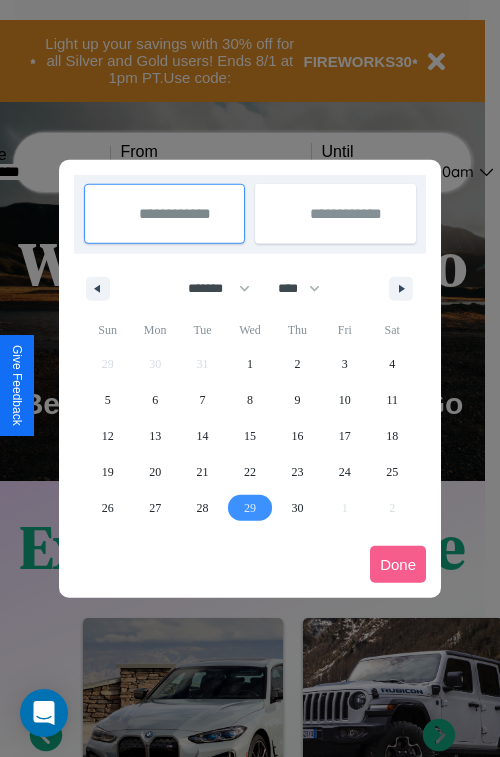 click on "29" at bounding box center (250, 508) 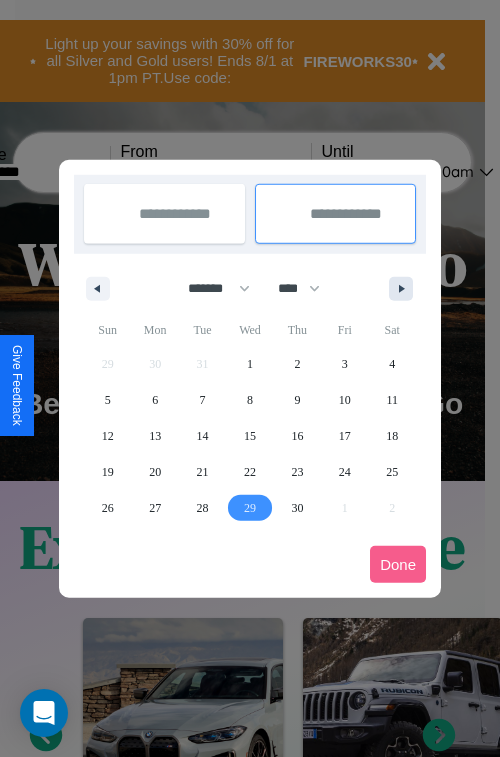 click at bounding box center [405, 289] 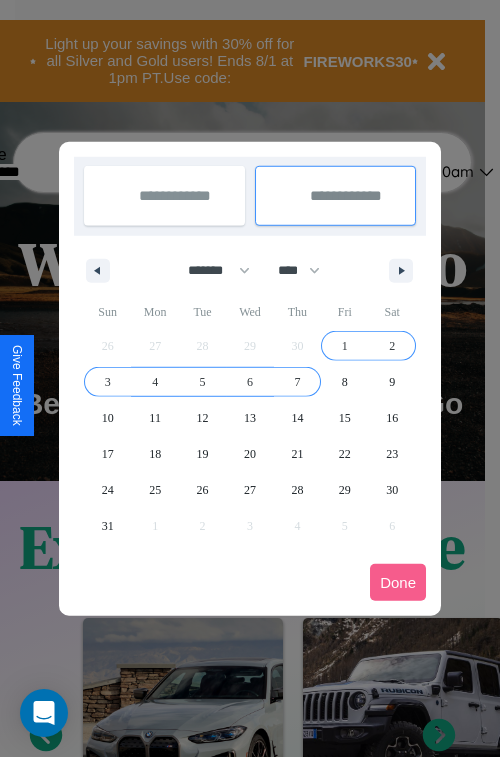 click on "7" at bounding box center (297, 382) 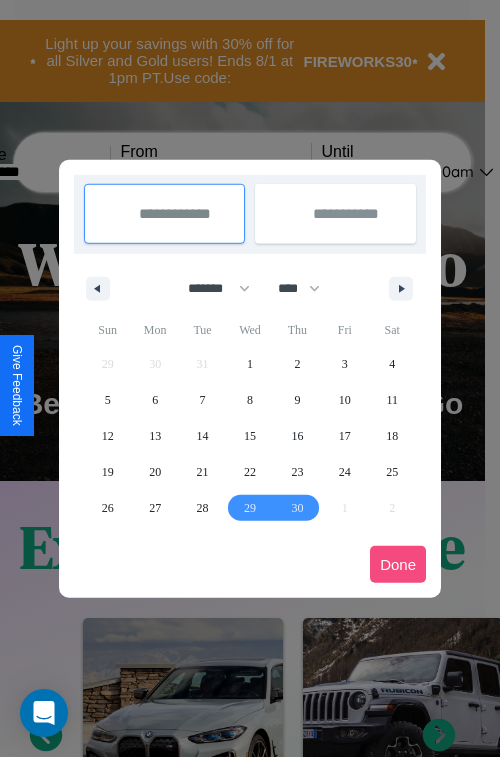 click on "Done" at bounding box center (398, 564) 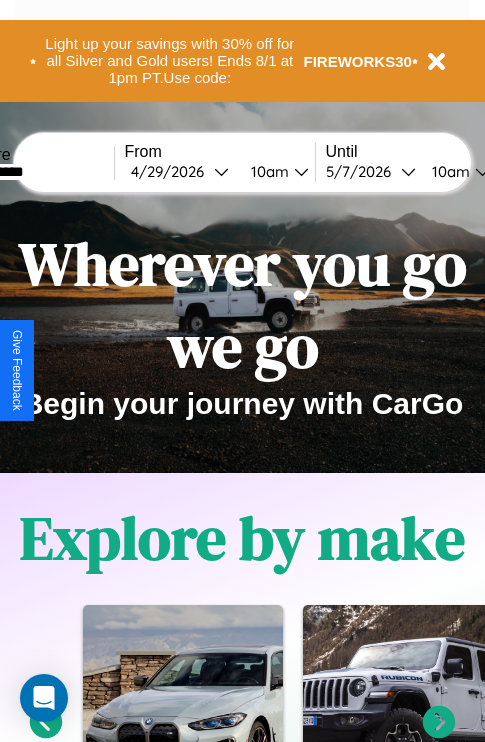 scroll, scrollTop: 0, scrollLeft: 72, axis: horizontal 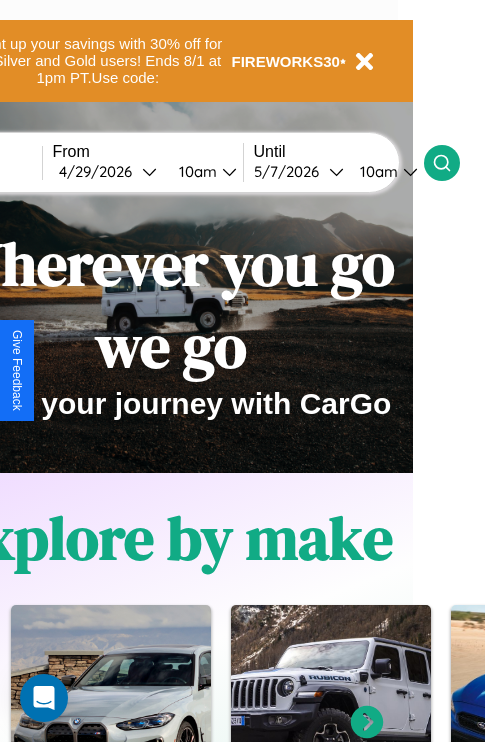click 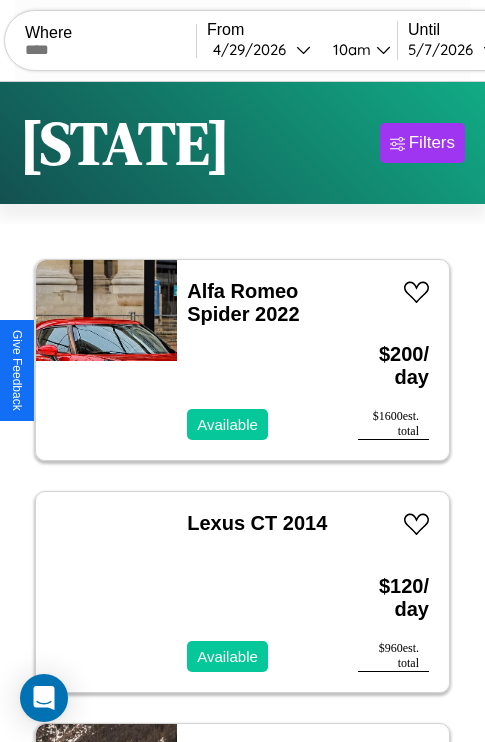 scroll, scrollTop: 94, scrollLeft: 0, axis: vertical 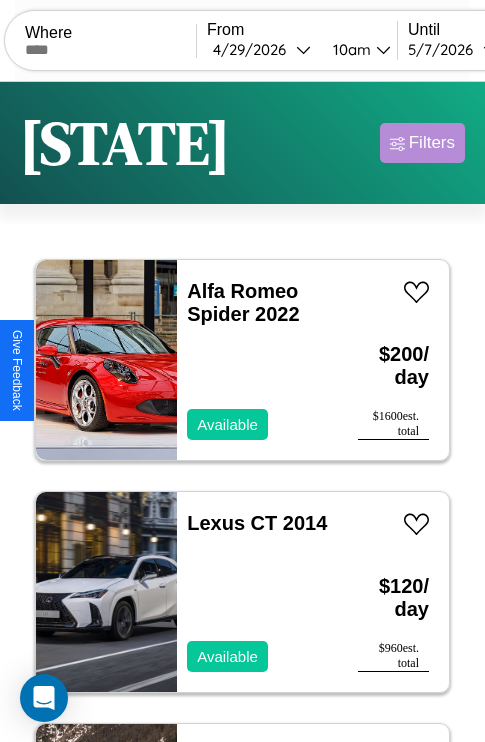 click on "Filters" at bounding box center [432, 143] 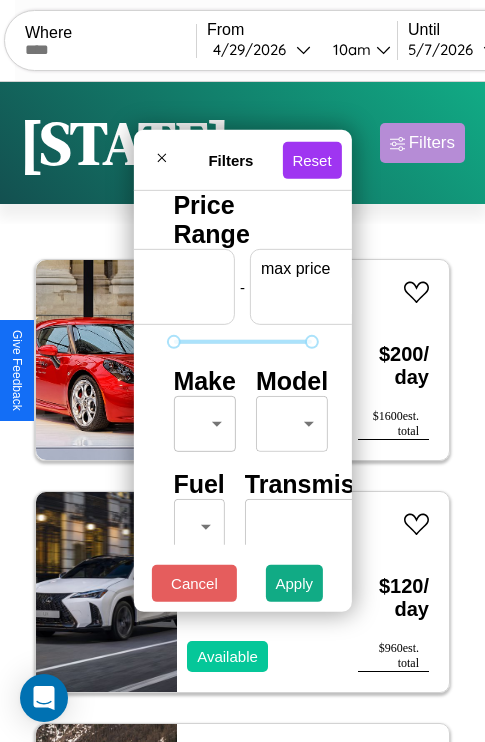 scroll, scrollTop: 0, scrollLeft: 124, axis: horizontal 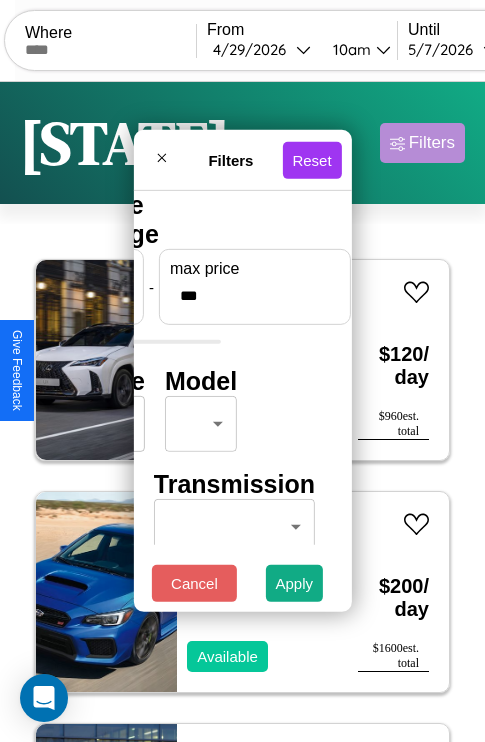 type on "***" 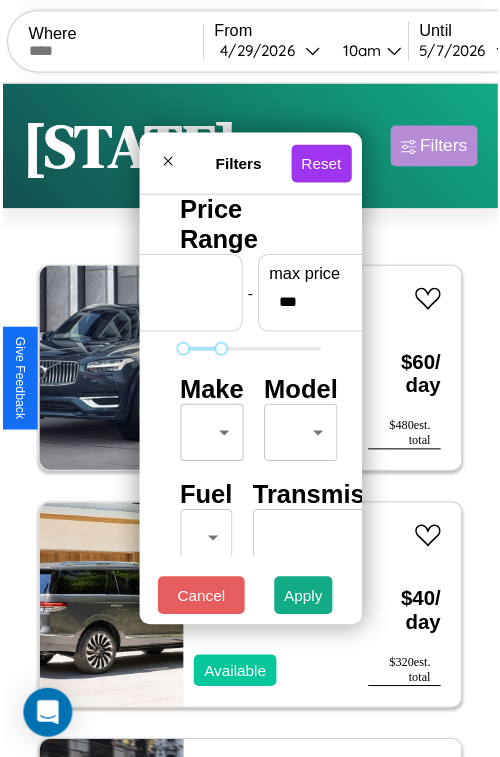 scroll, scrollTop: 59, scrollLeft: 0, axis: vertical 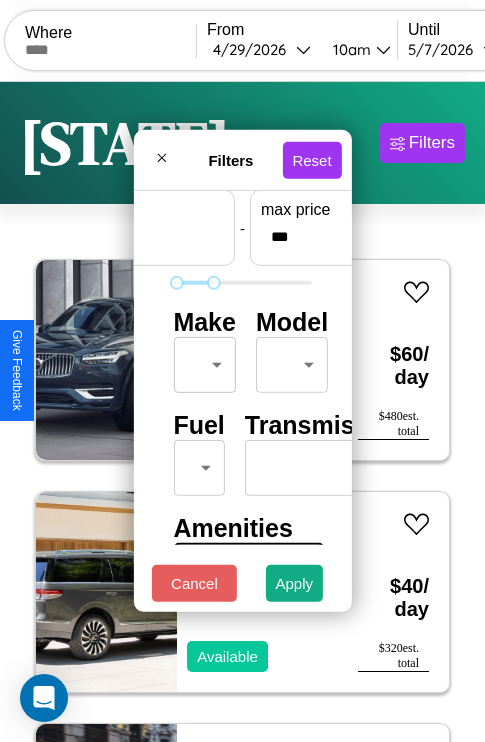 type on "**" 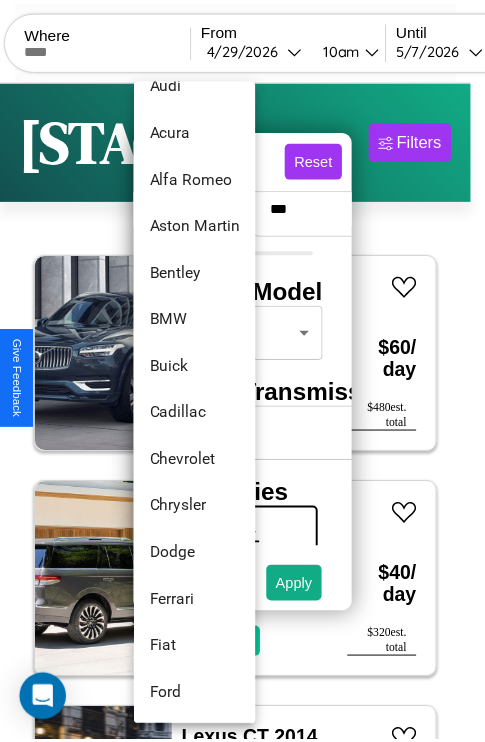 scroll, scrollTop: 86, scrollLeft: 0, axis: vertical 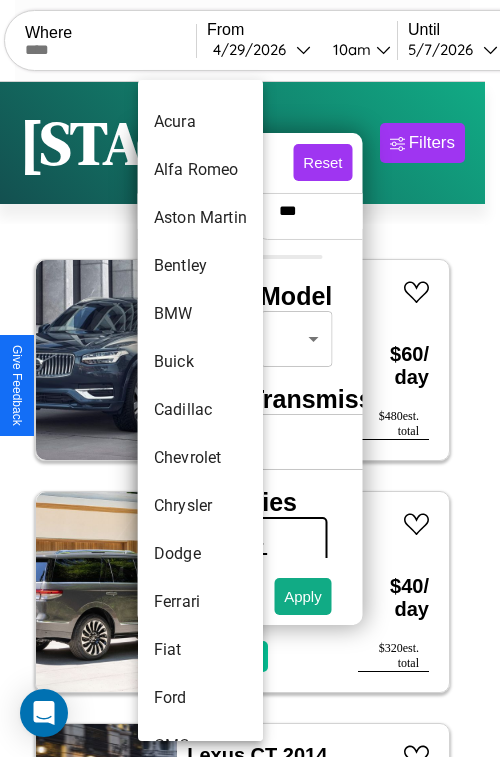 click on "Cadillac" at bounding box center (200, 410) 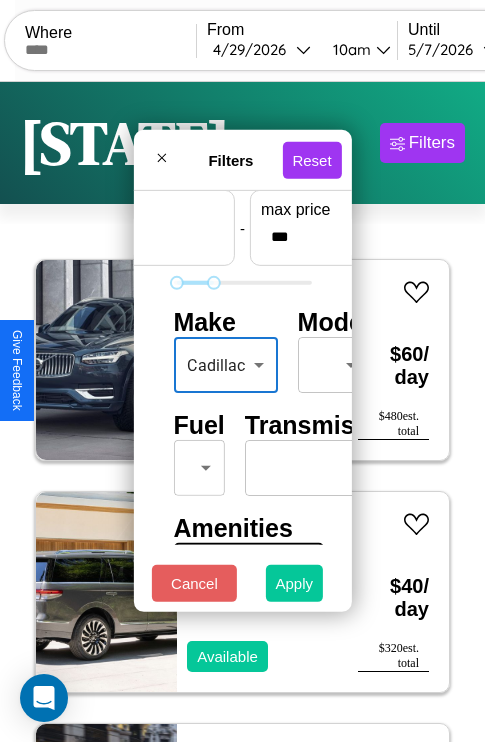 click on "Apply" at bounding box center [295, 583] 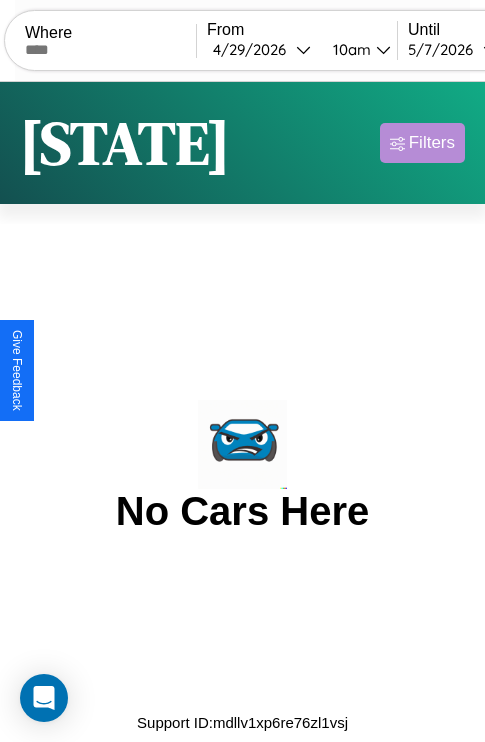 click on "Filters" at bounding box center [432, 143] 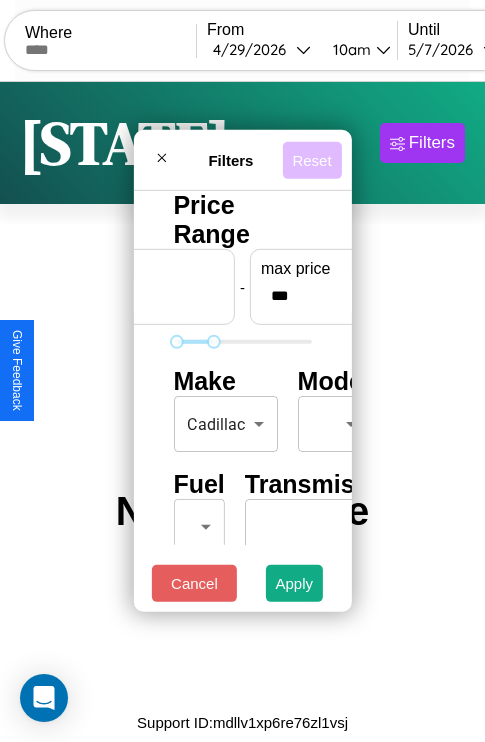 click on "Reset" at bounding box center (311, 159) 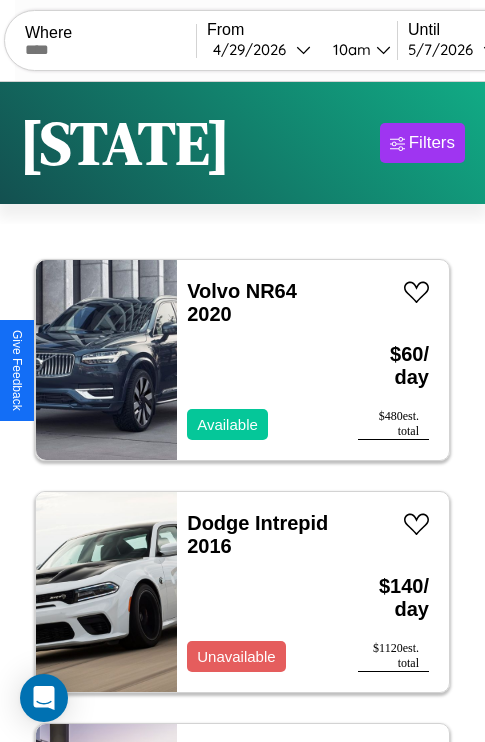 scroll, scrollTop: 95, scrollLeft: 0, axis: vertical 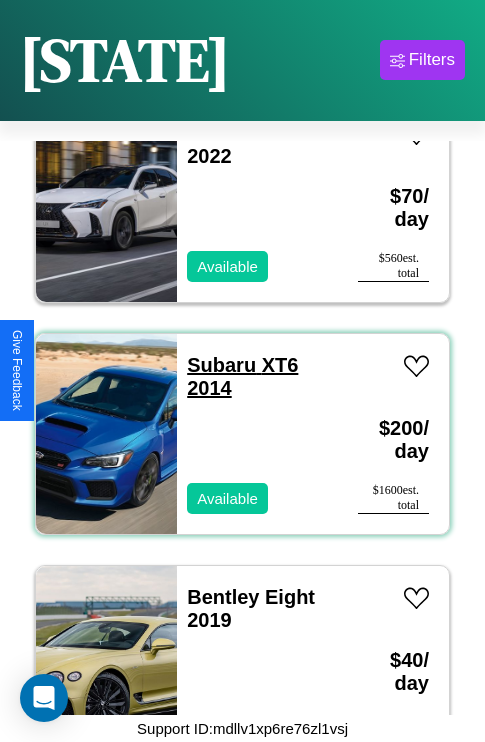 click on "Subaru   XT6   2014" at bounding box center (242, 376) 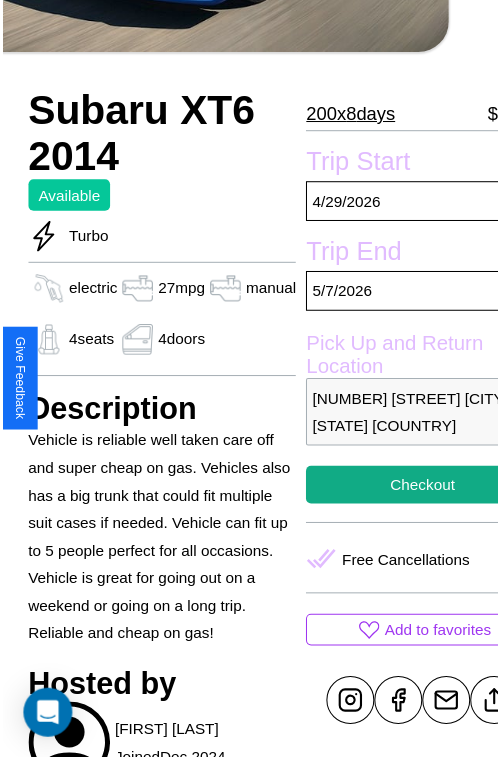 scroll, scrollTop: 623, scrollLeft: 80, axis: both 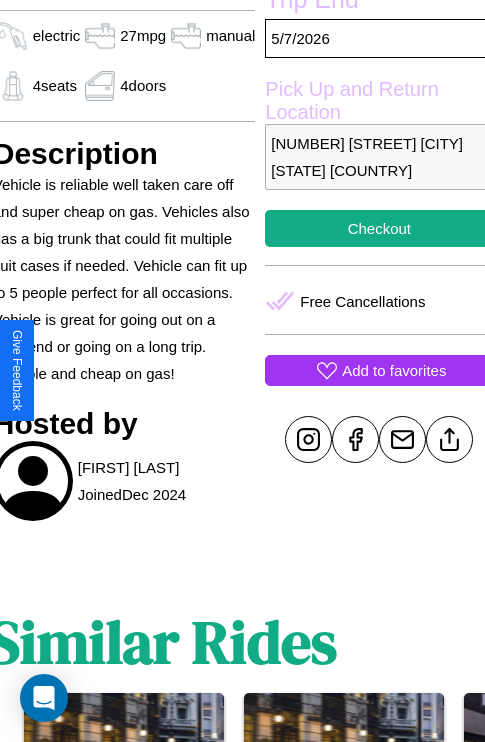 click on "Add to favorites" at bounding box center (394, 370) 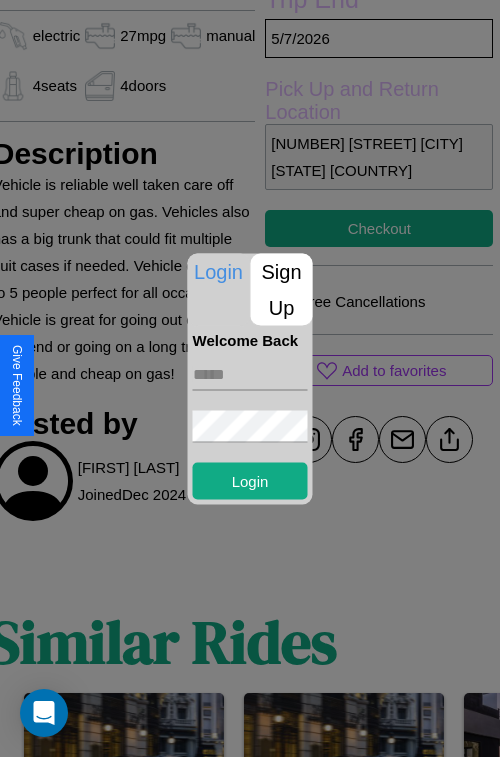 click at bounding box center (250, 374) 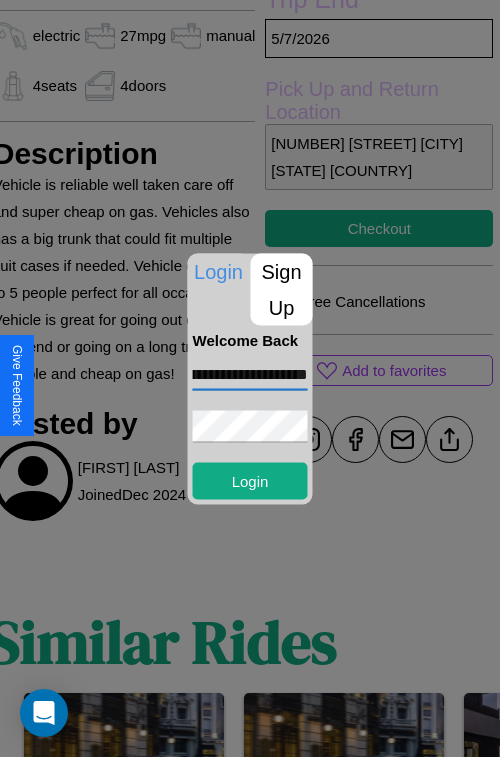 scroll, scrollTop: 0, scrollLeft: 99, axis: horizontal 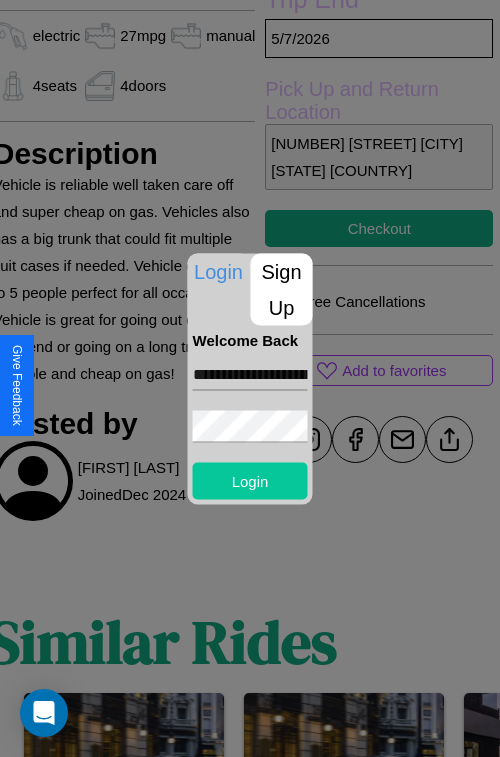 click on "Login" at bounding box center (250, 480) 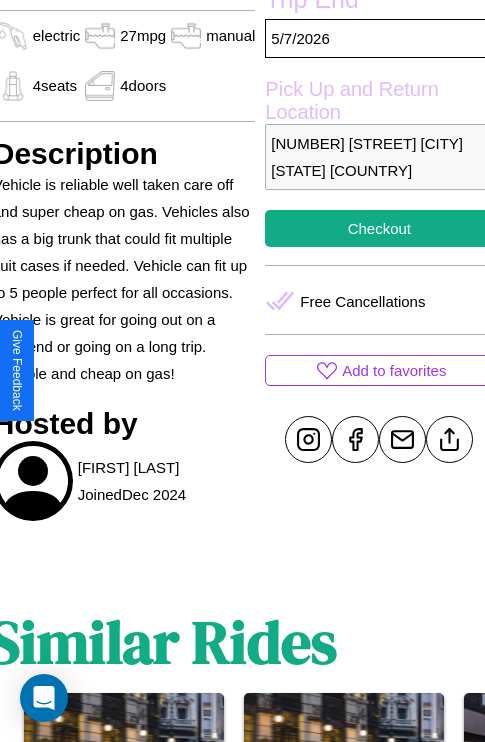 scroll, scrollTop: 623, scrollLeft: 80, axis: both 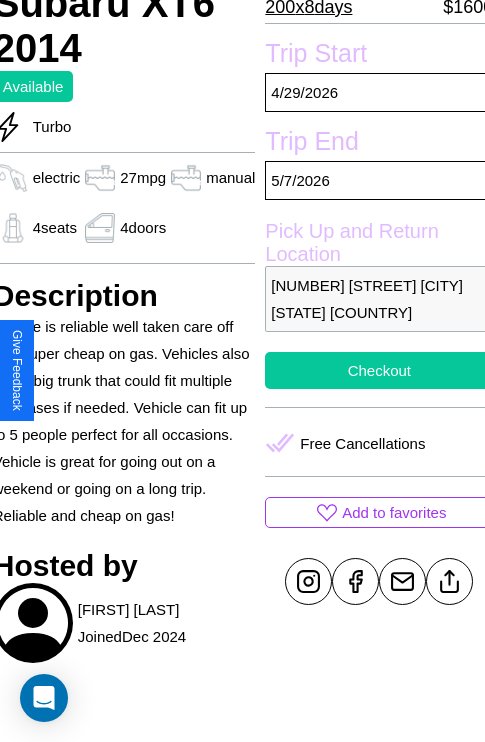 click on "Checkout" at bounding box center (379, 370) 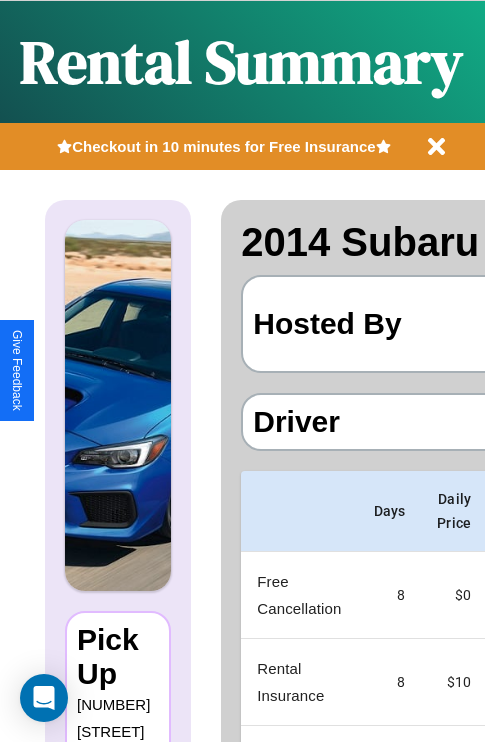 scroll, scrollTop: 0, scrollLeft: 387, axis: horizontal 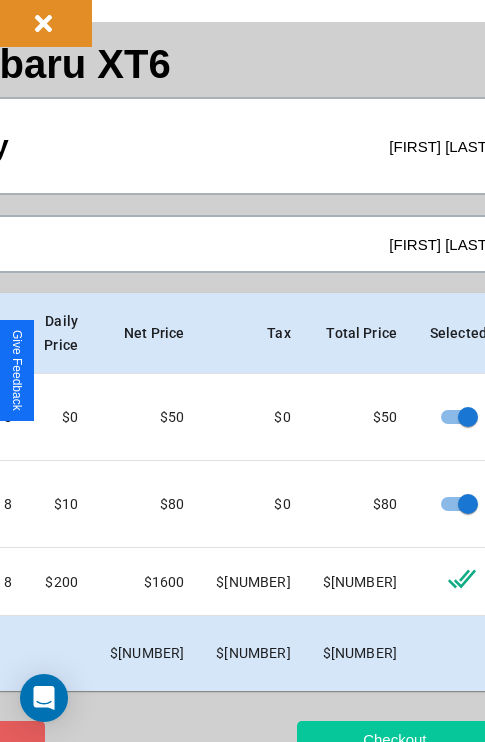 click on "Checkout" at bounding box center [395, 739] 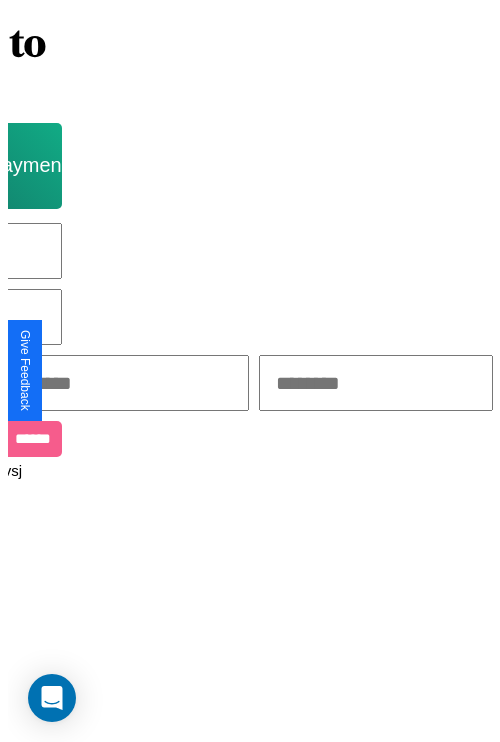 scroll, scrollTop: 0, scrollLeft: 0, axis: both 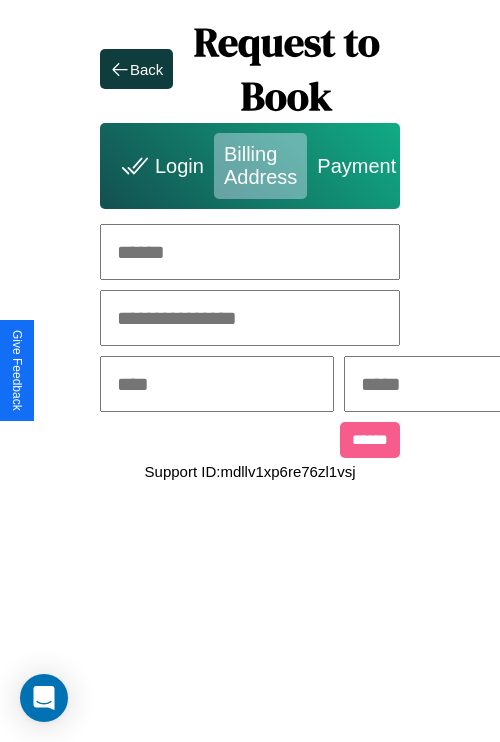click at bounding box center (250, 252) 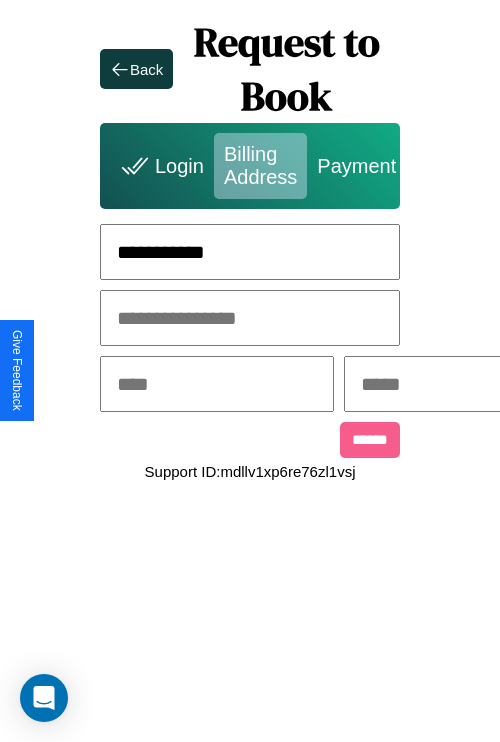 type on "**********" 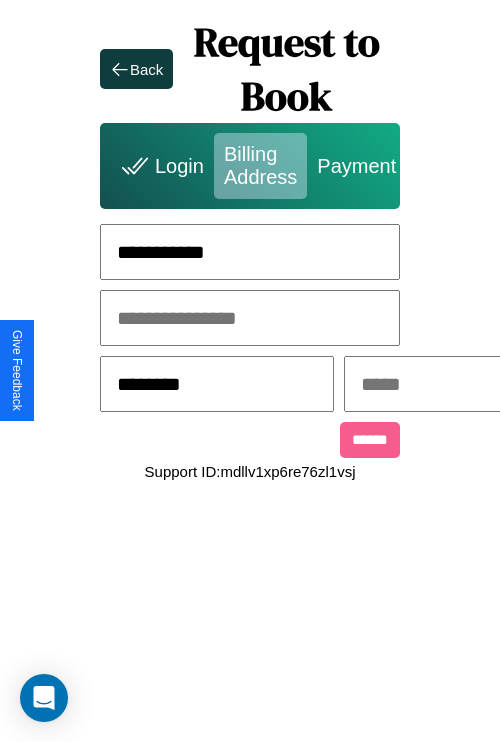 type on "********" 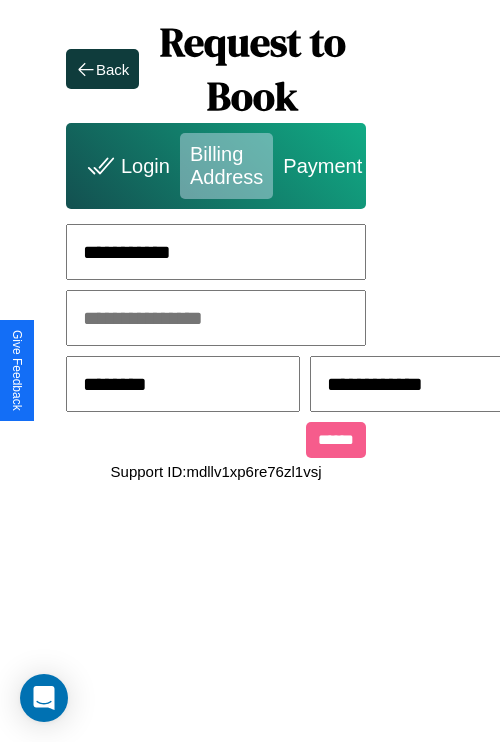 scroll, scrollTop: 0, scrollLeft: 517, axis: horizontal 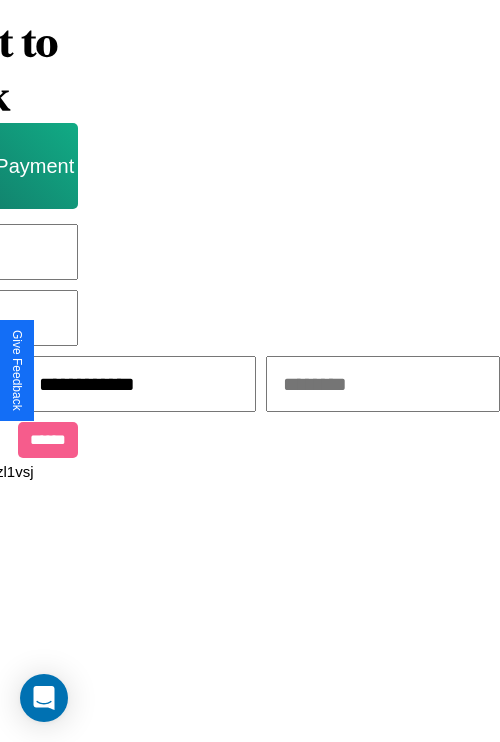 type on "**********" 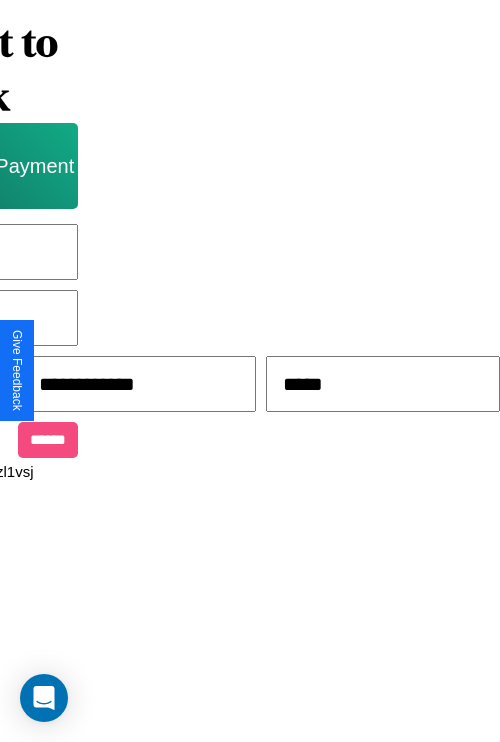 type on "*****" 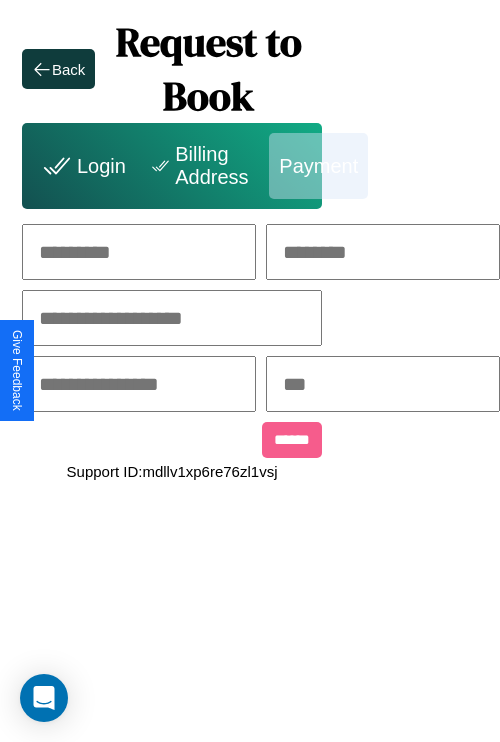 click at bounding box center [139, 252] 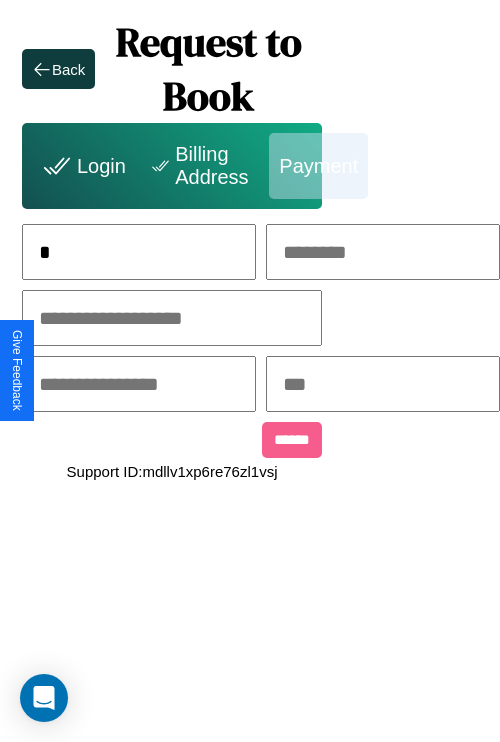 scroll, scrollTop: 0, scrollLeft: 131, axis: horizontal 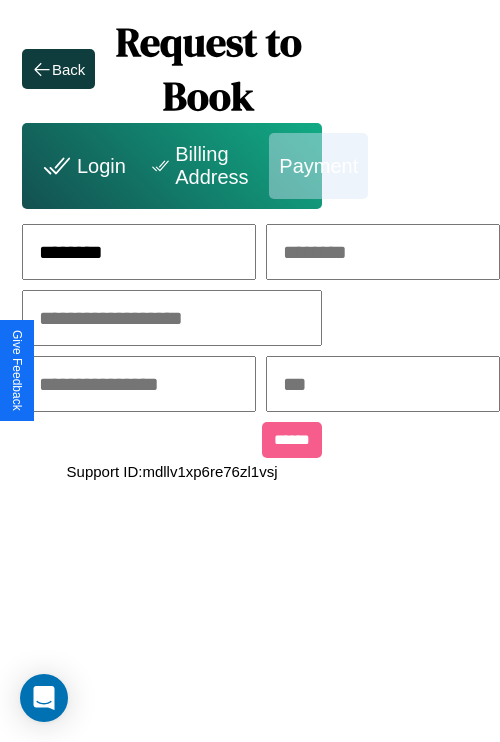 type on "********" 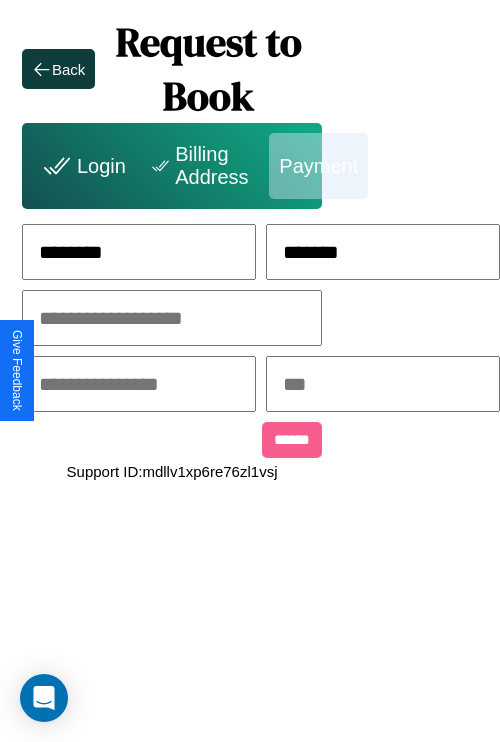 type on "*******" 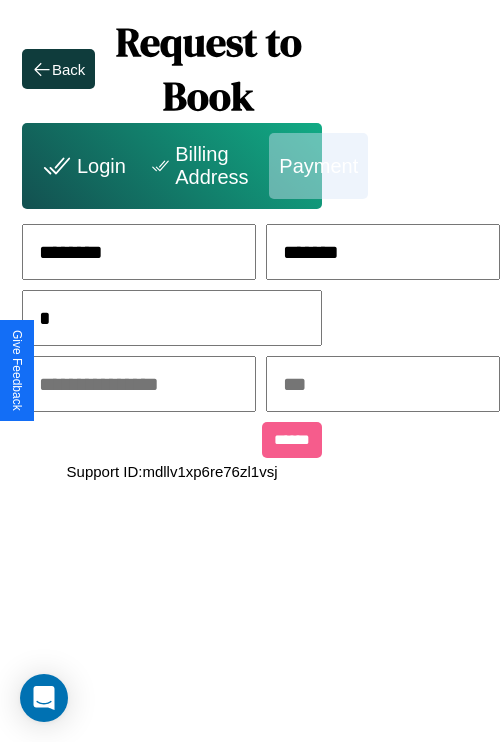 scroll, scrollTop: 0, scrollLeft: 128, axis: horizontal 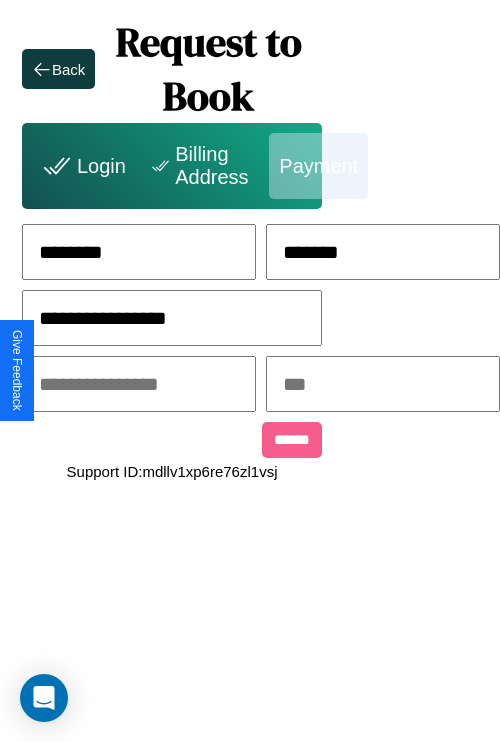 type on "**********" 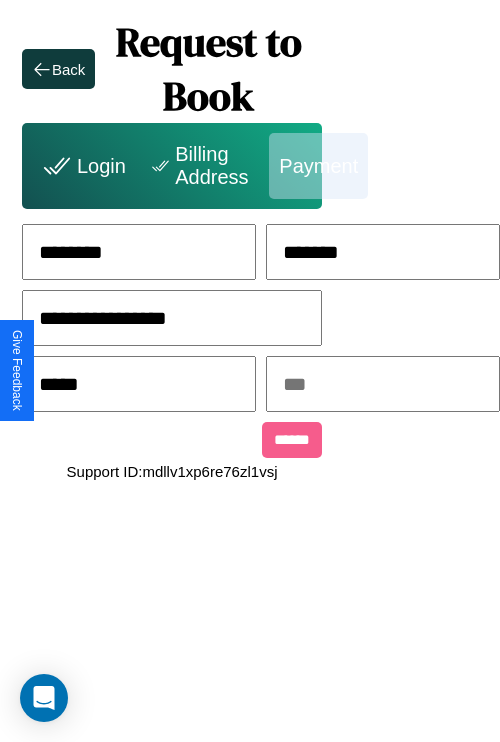 type on "*****" 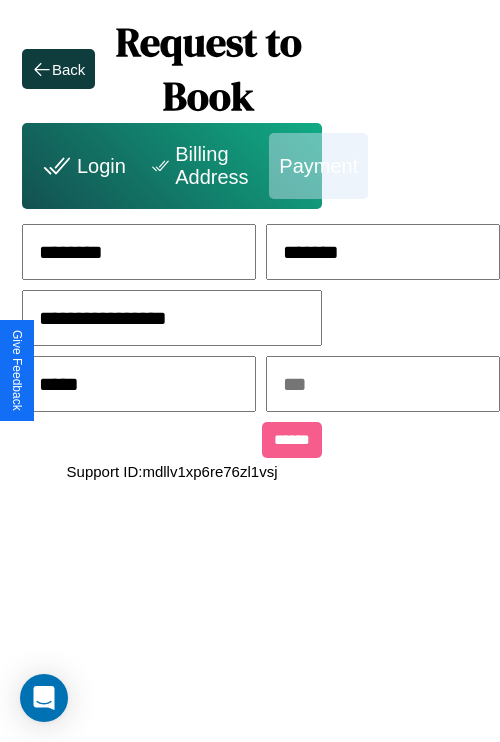click at bounding box center (383, 384) 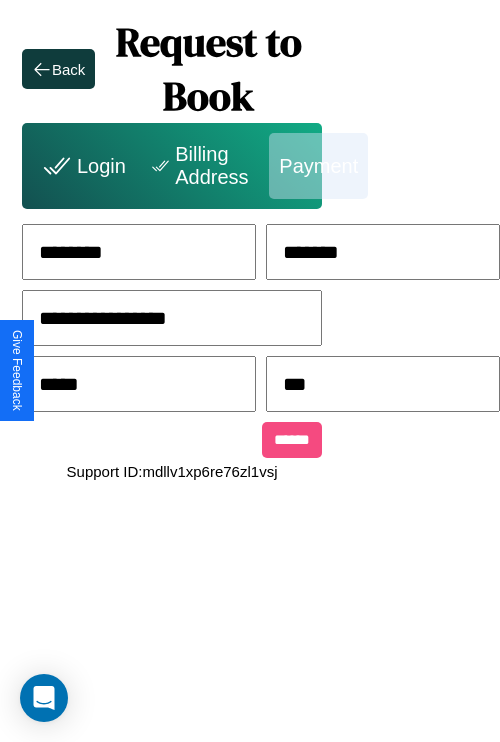 type on "***" 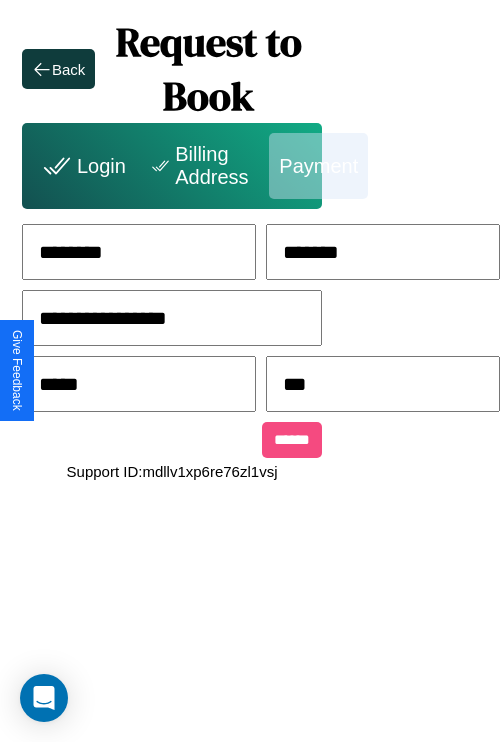 click on "******" at bounding box center [292, 440] 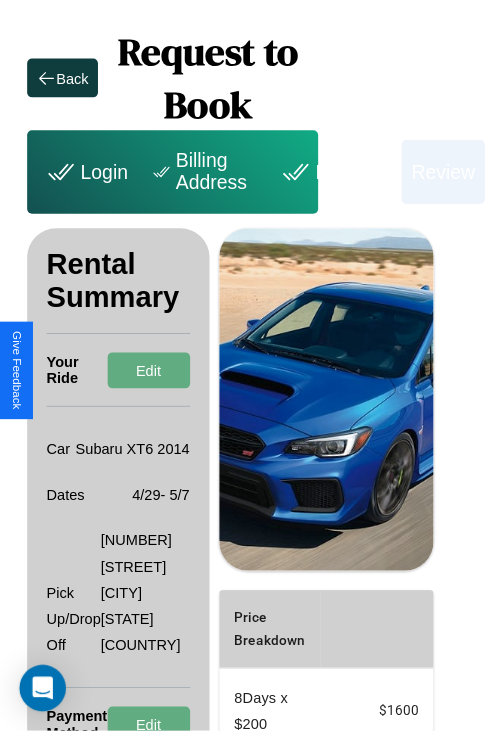 scroll, scrollTop: 0, scrollLeft: 72, axis: horizontal 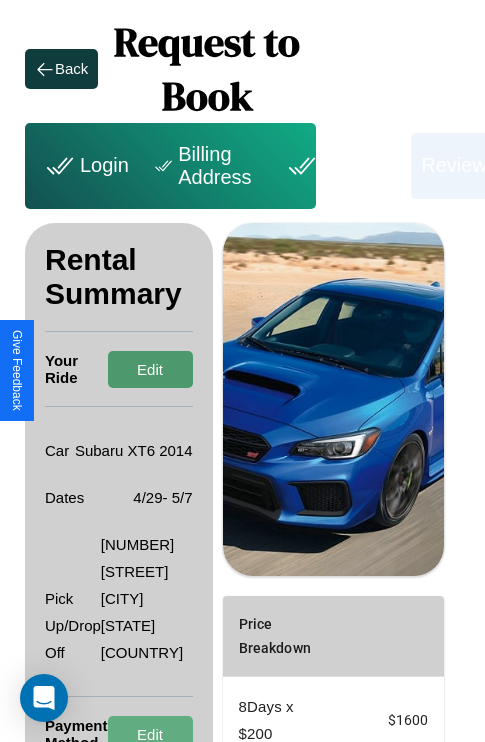 click on "Edit" at bounding box center (150, 369) 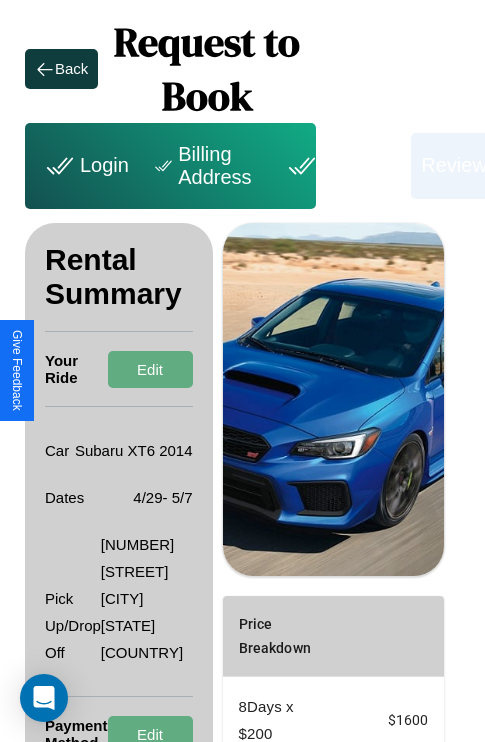 scroll, scrollTop: 328, scrollLeft: 72, axis: both 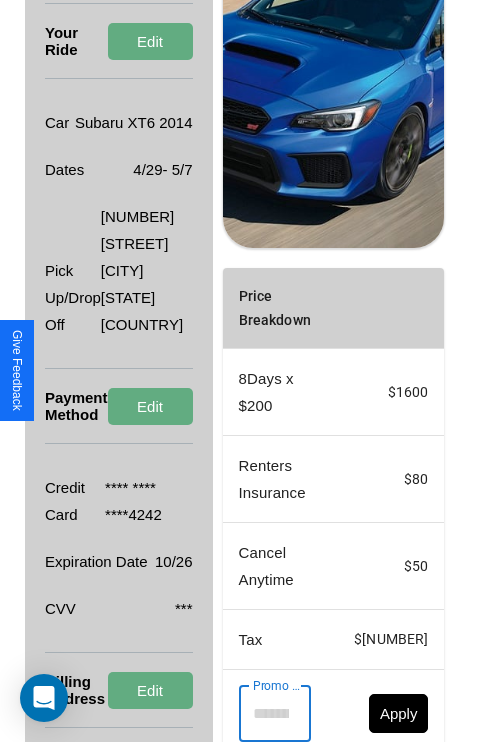 click on "Promo Code" at bounding box center (264, 714) 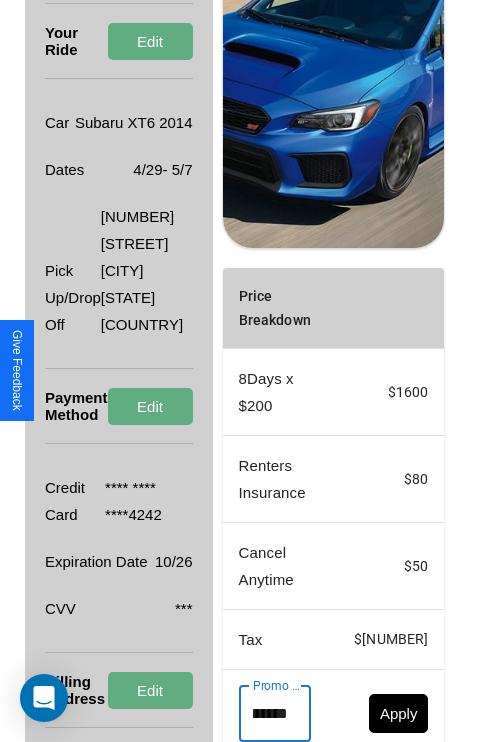 scroll, scrollTop: 0, scrollLeft: 50, axis: horizontal 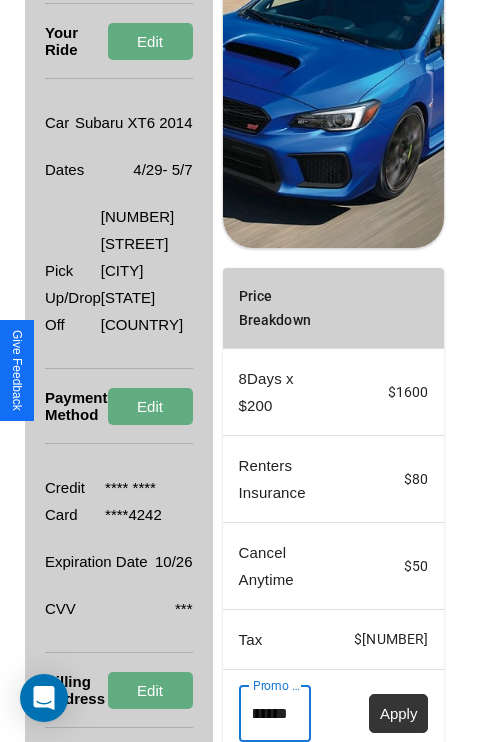 type on "********" 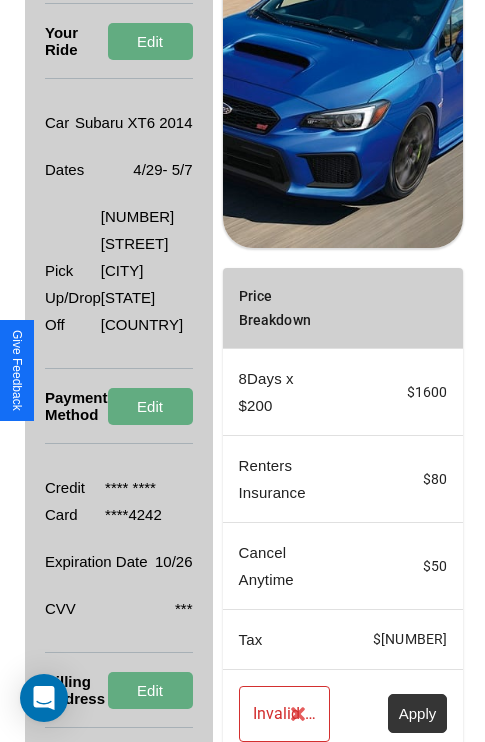 scroll, scrollTop: 0, scrollLeft: 0, axis: both 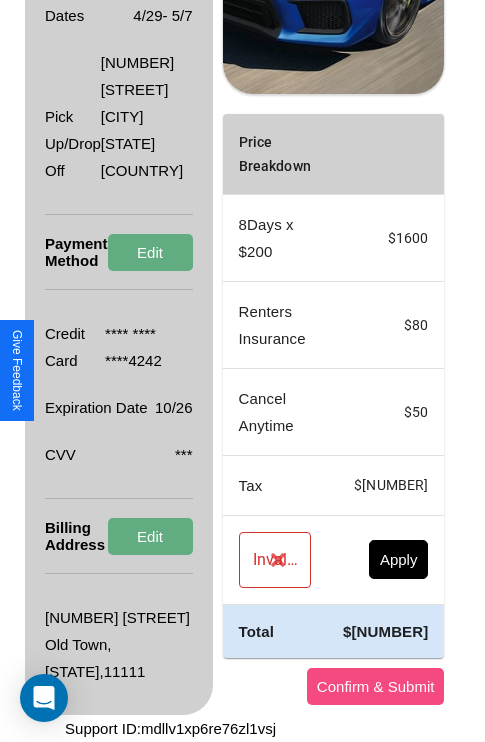 click on "Confirm & Submit" at bounding box center (376, 686) 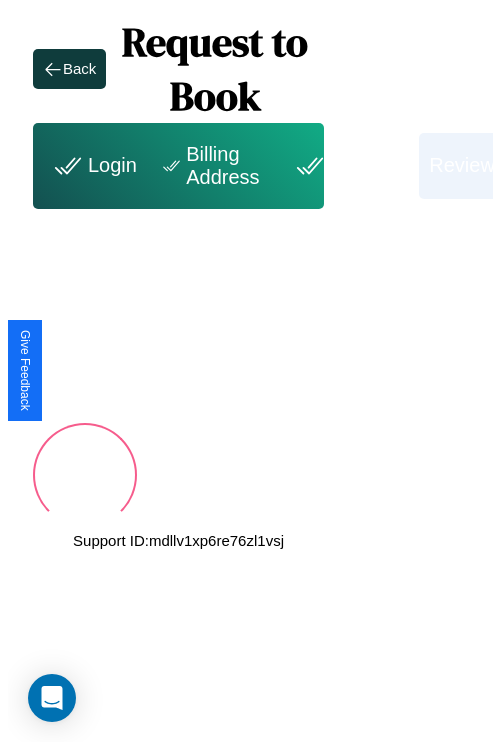 scroll, scrollTop: 0, scrollLeft: 72, axis: horizontal 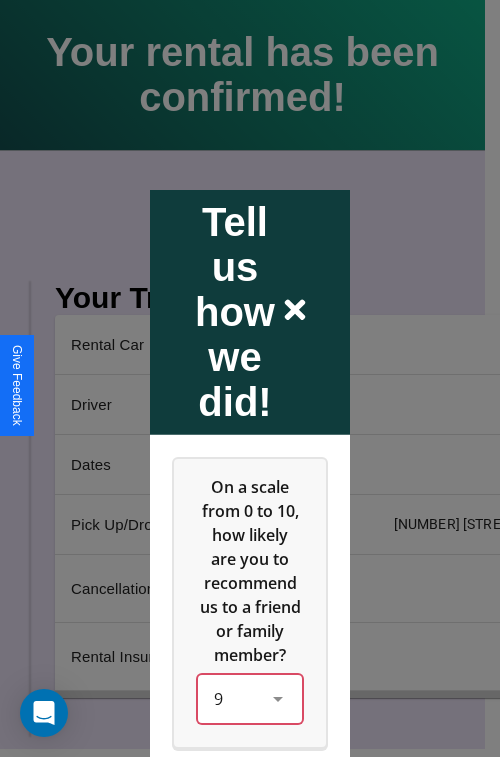 click on "9" at bounding box center [250, 698] 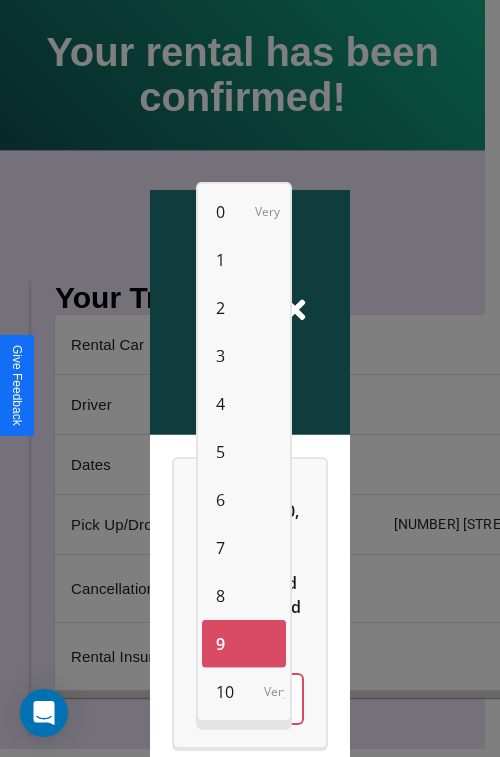 click on "1" at bounding box center (220, 260) 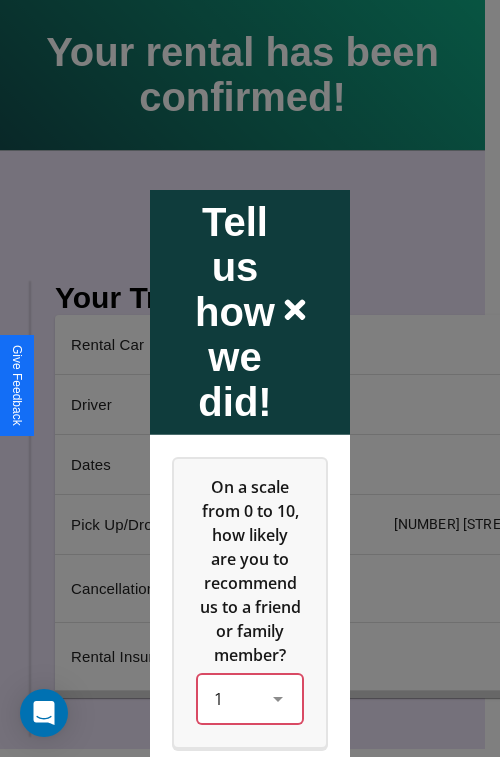 scroll, scrollTop: 334, scrollLeft: 0, axis: vertical 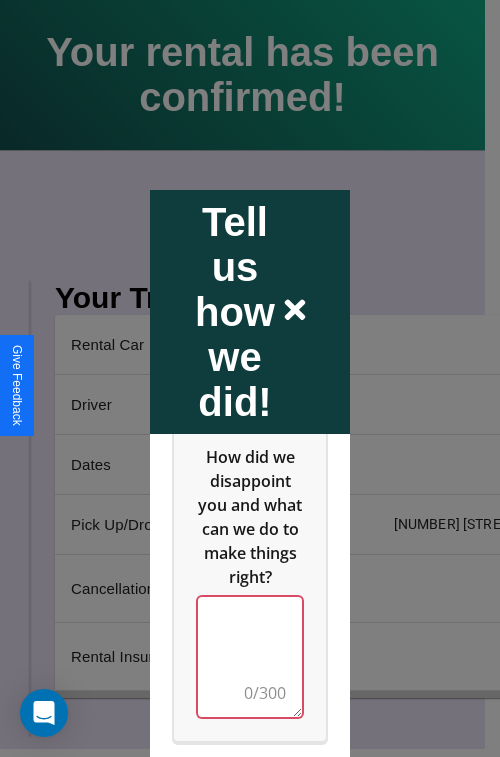 click at bounding box center (250, 656) 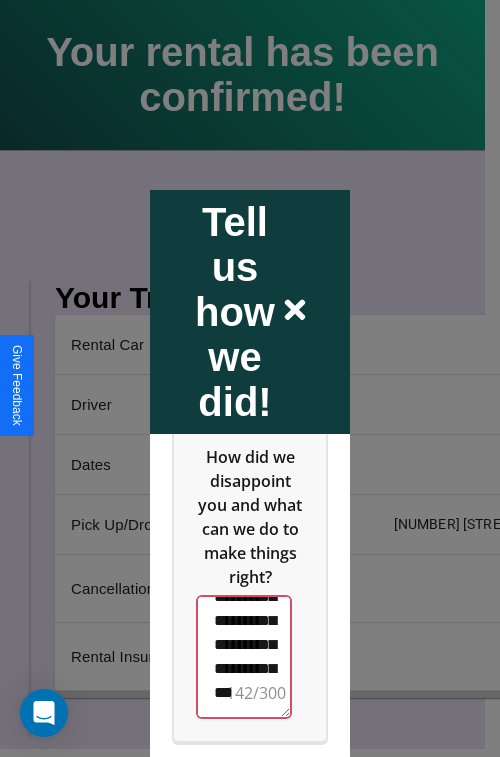 scroll, scrollTop: 660, scrollLeft: 0, axis: vertical 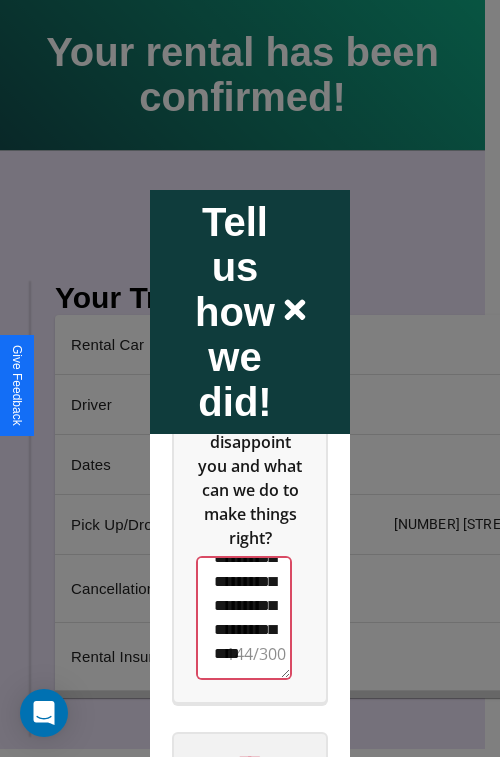 type on "**********" 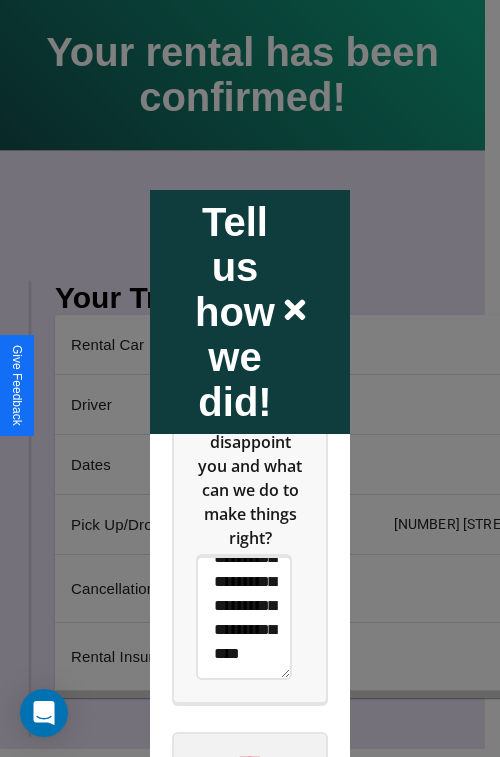 click on "****" at bounding box center (250, 761) 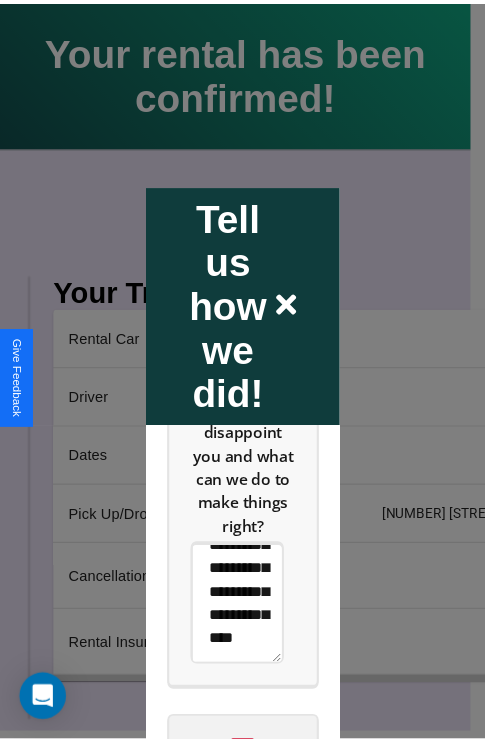 scroll, scrollTop: 0, scrollLeft: 0, axis: both 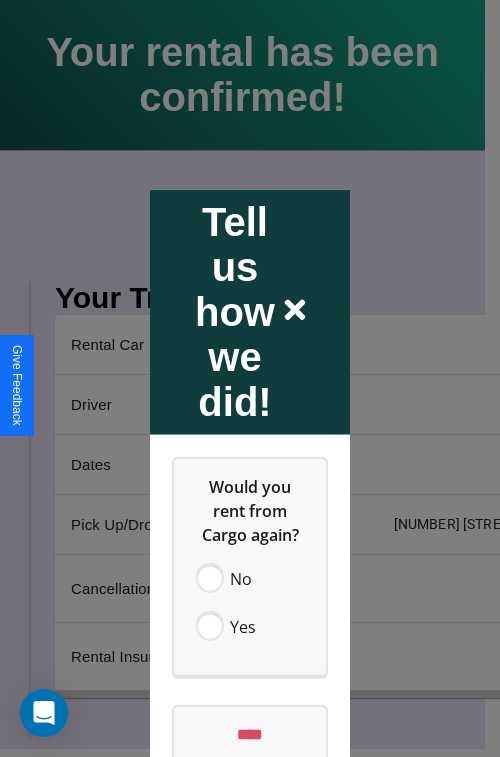click at bounding box center (250, 378) 